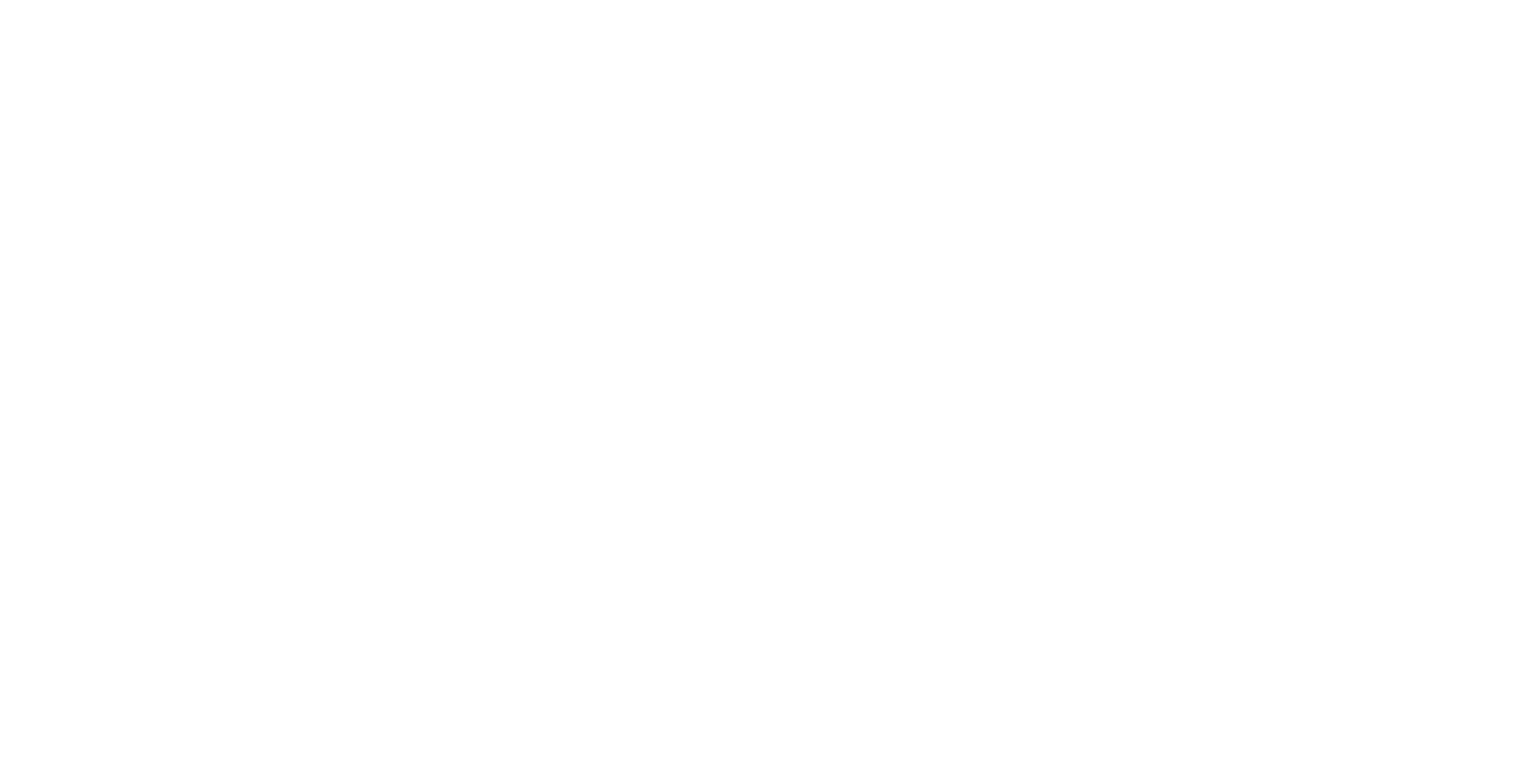 scroll, scrollTop: 0, scrollLeft: 0, axis: both 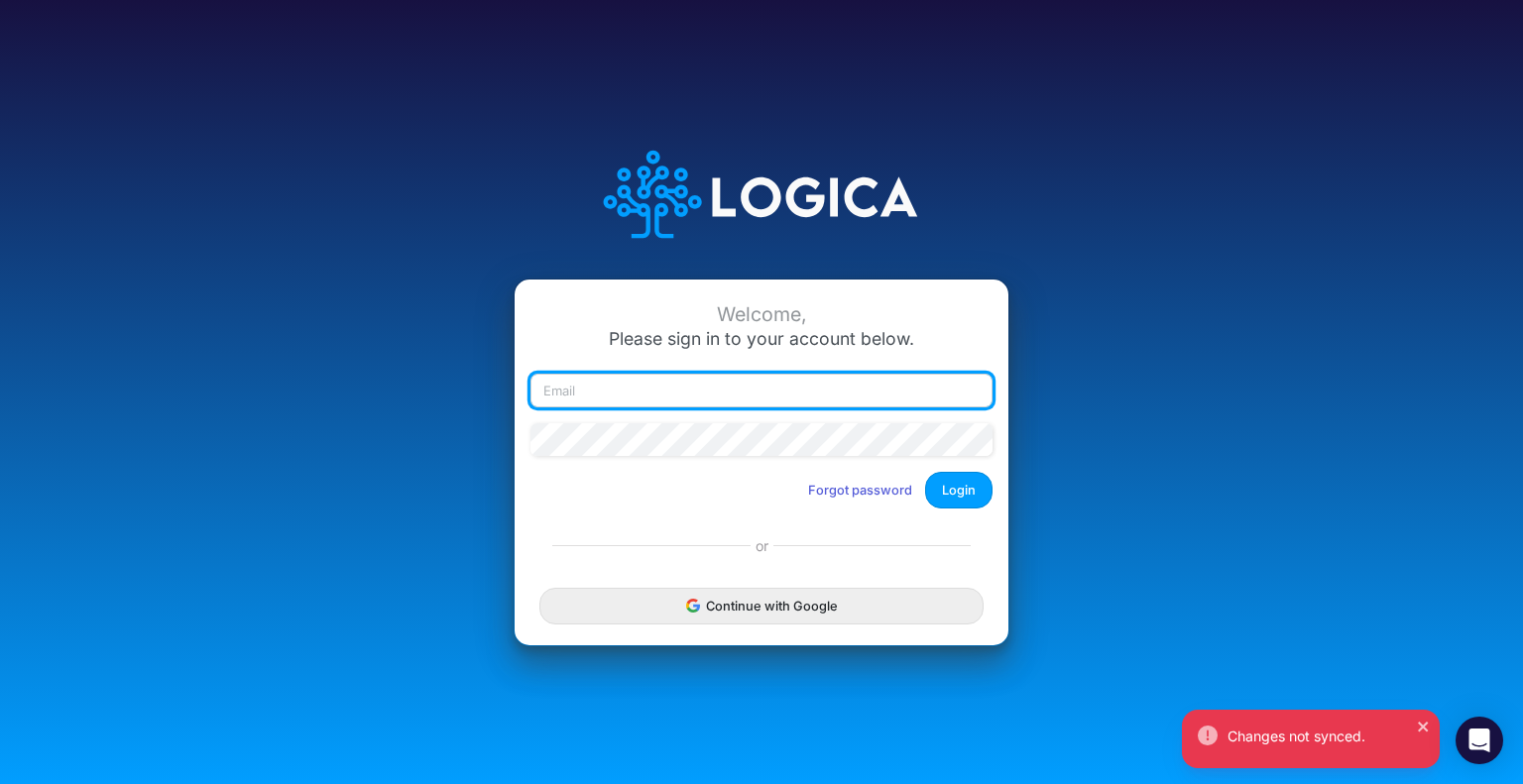 click at bounding box center [762, 391] 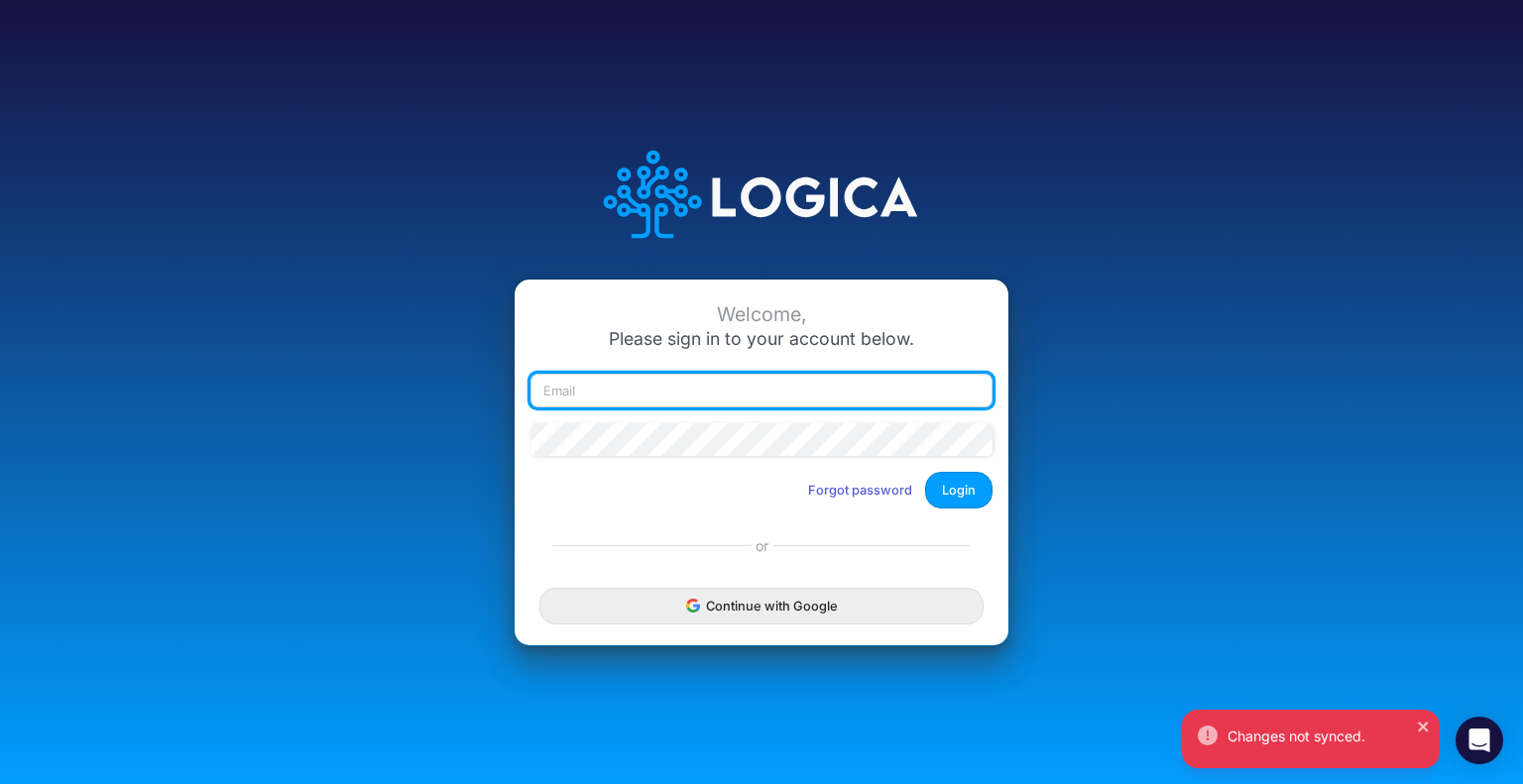 type on "[EMAIL]" 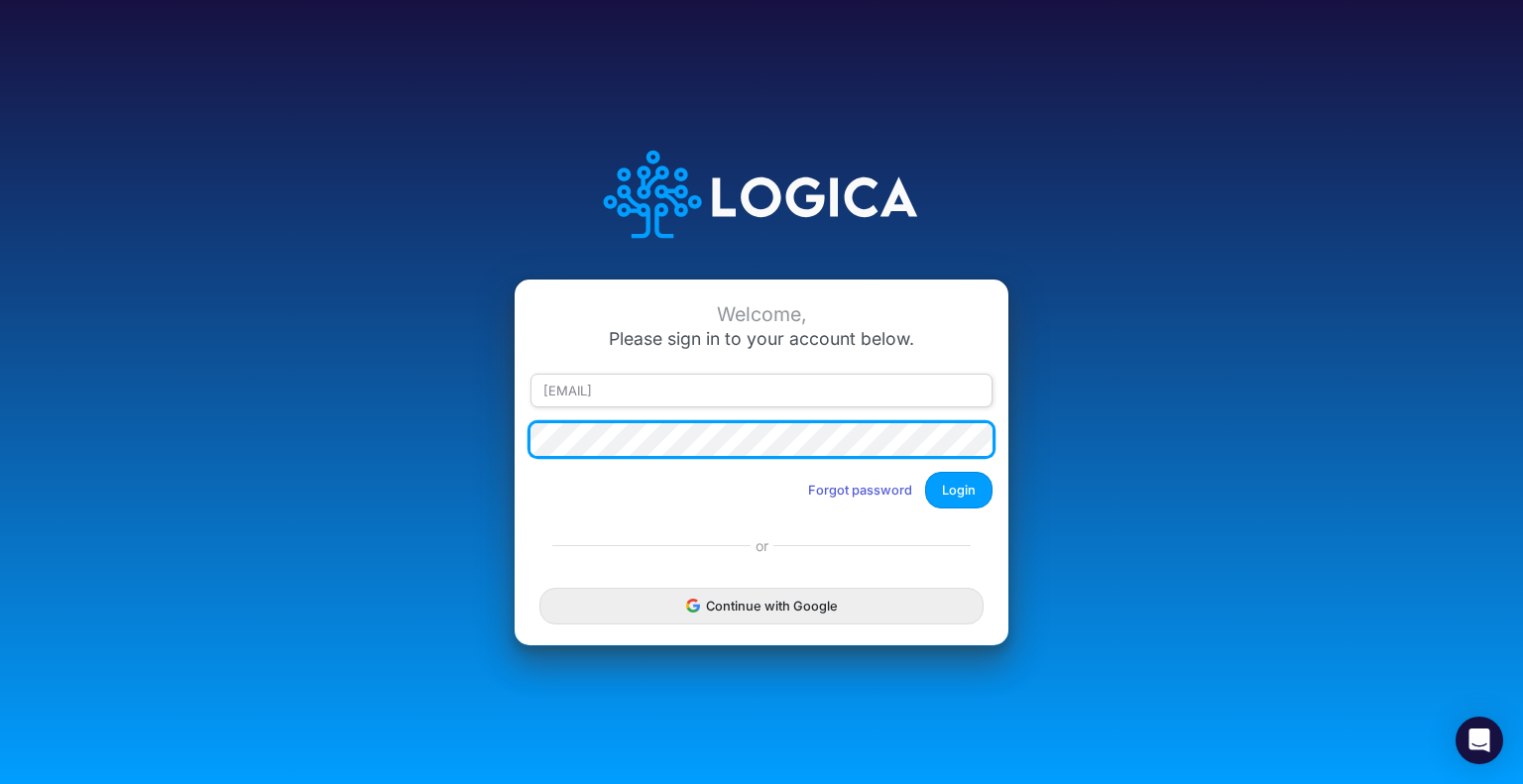 click on "Login" at bounding box center [959, 490] 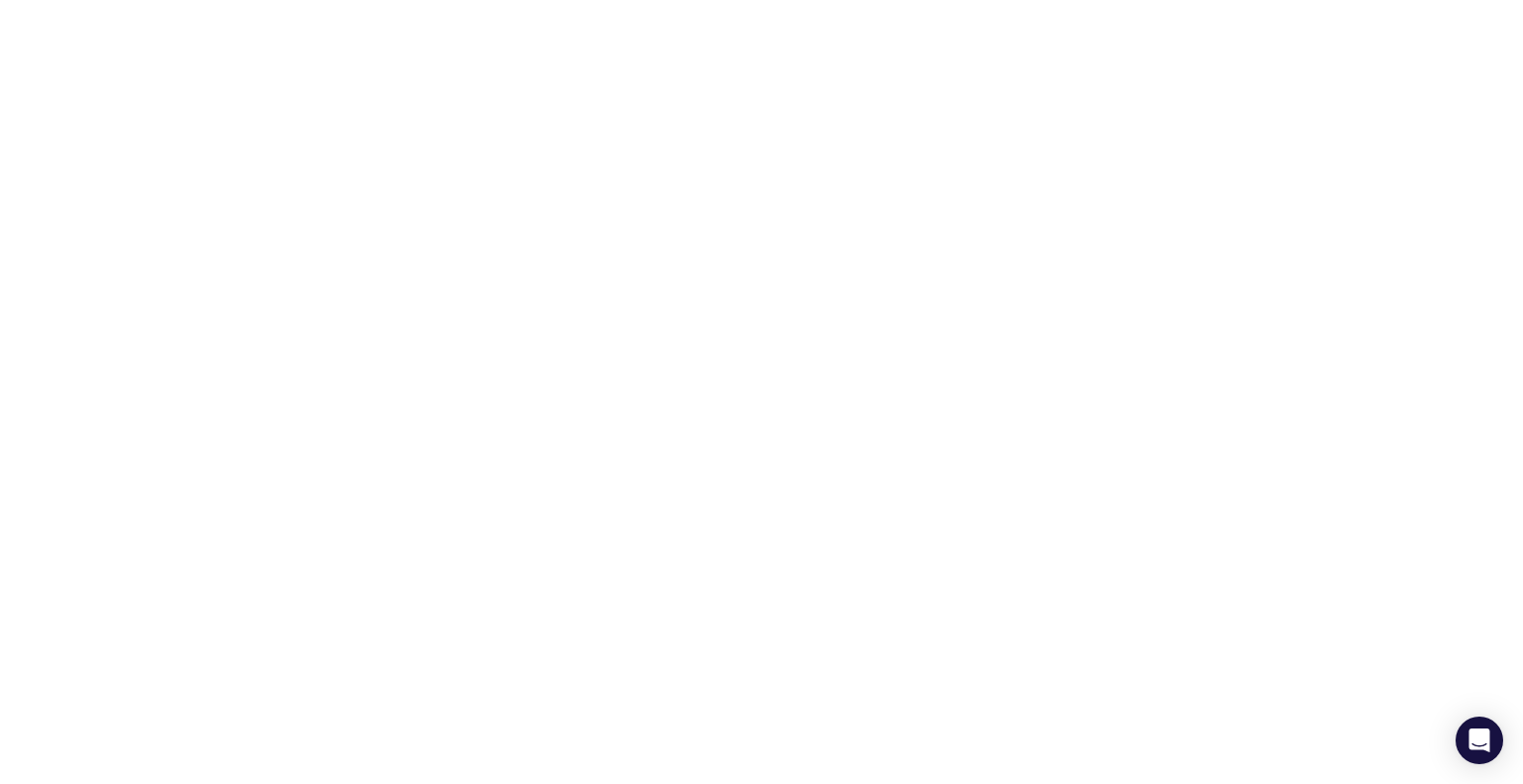 scroll, scrollTop: 0, scrollLeft: 0, axis: both 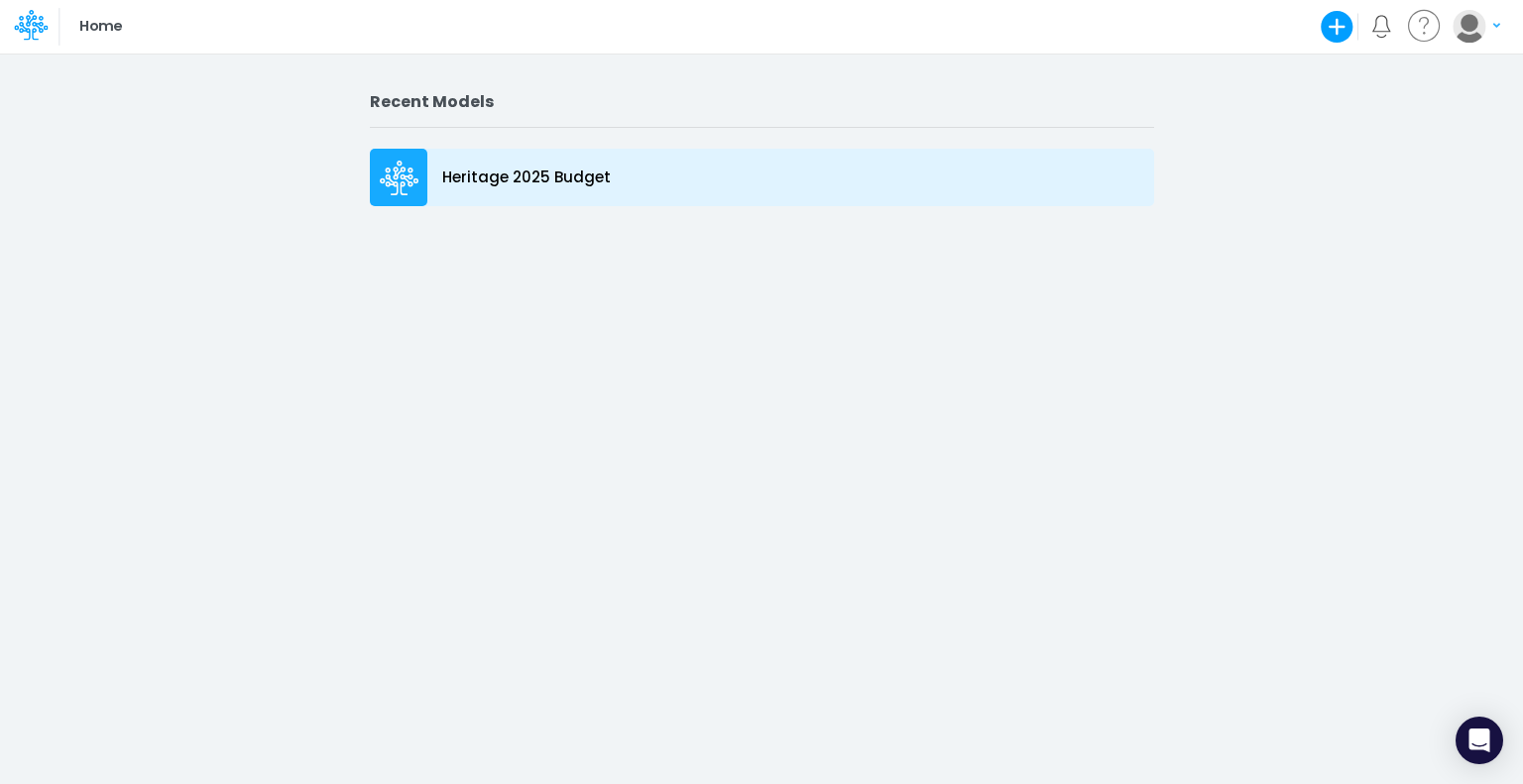 click on "Heritage 2025 Budget" at bounding box center [527, 177] 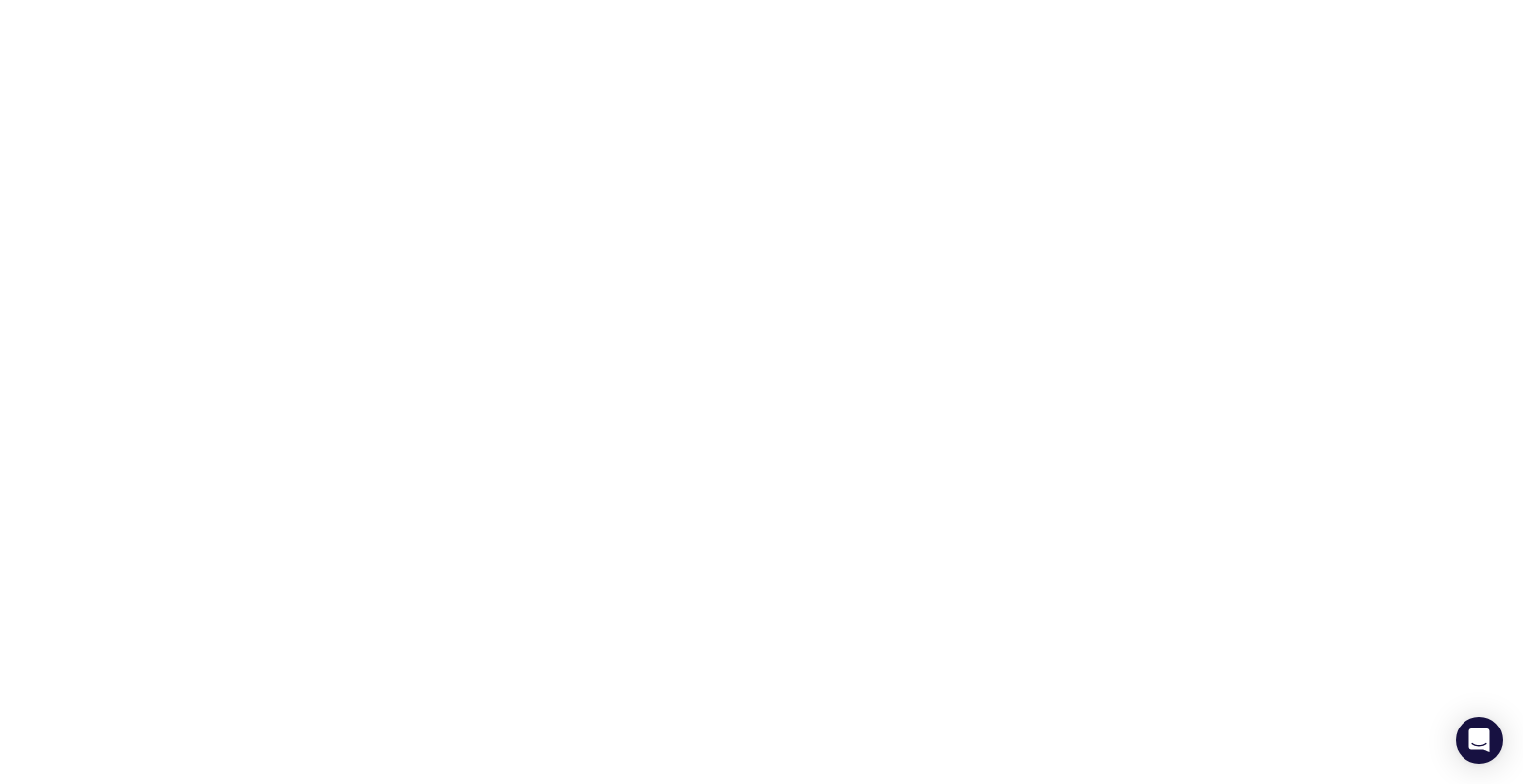 scroll, scrollTop: 0, scrollLeft: 0, axis: both 